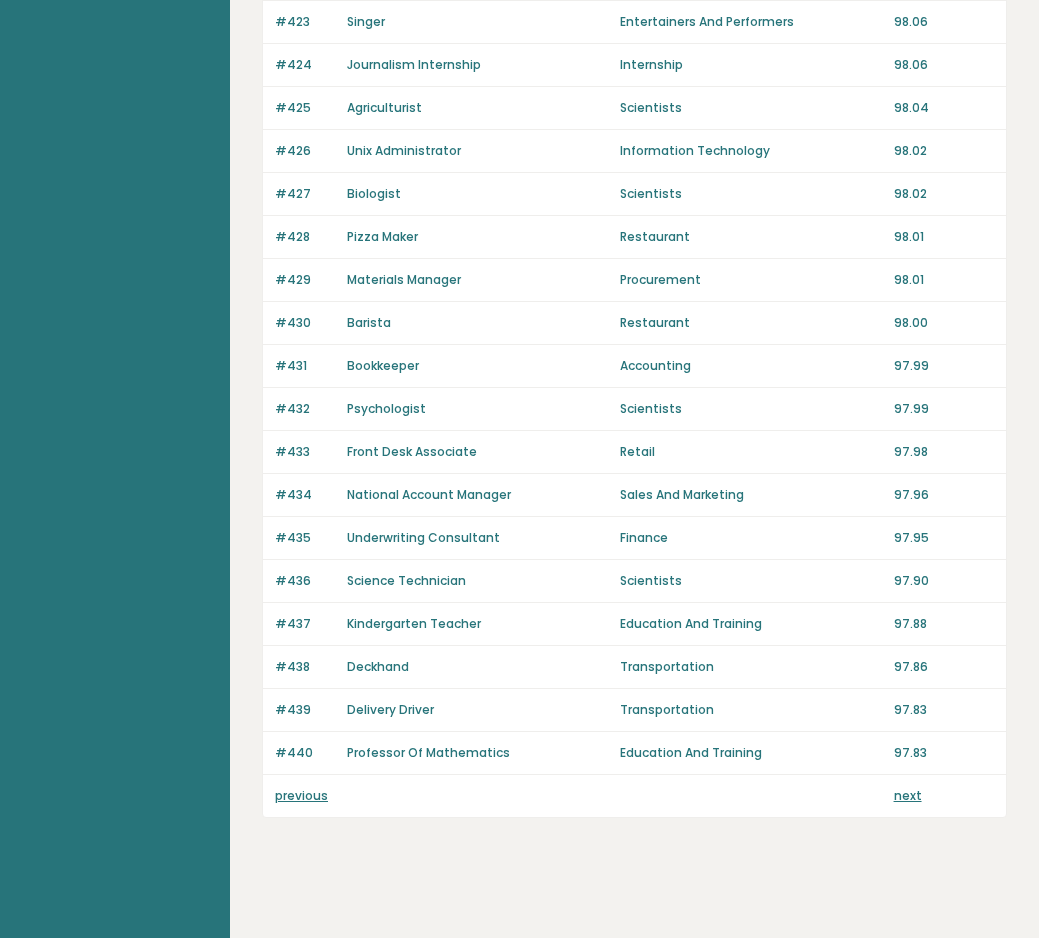scroll, scrollTop: 1203, scrollLeft: 0, axis: vertical 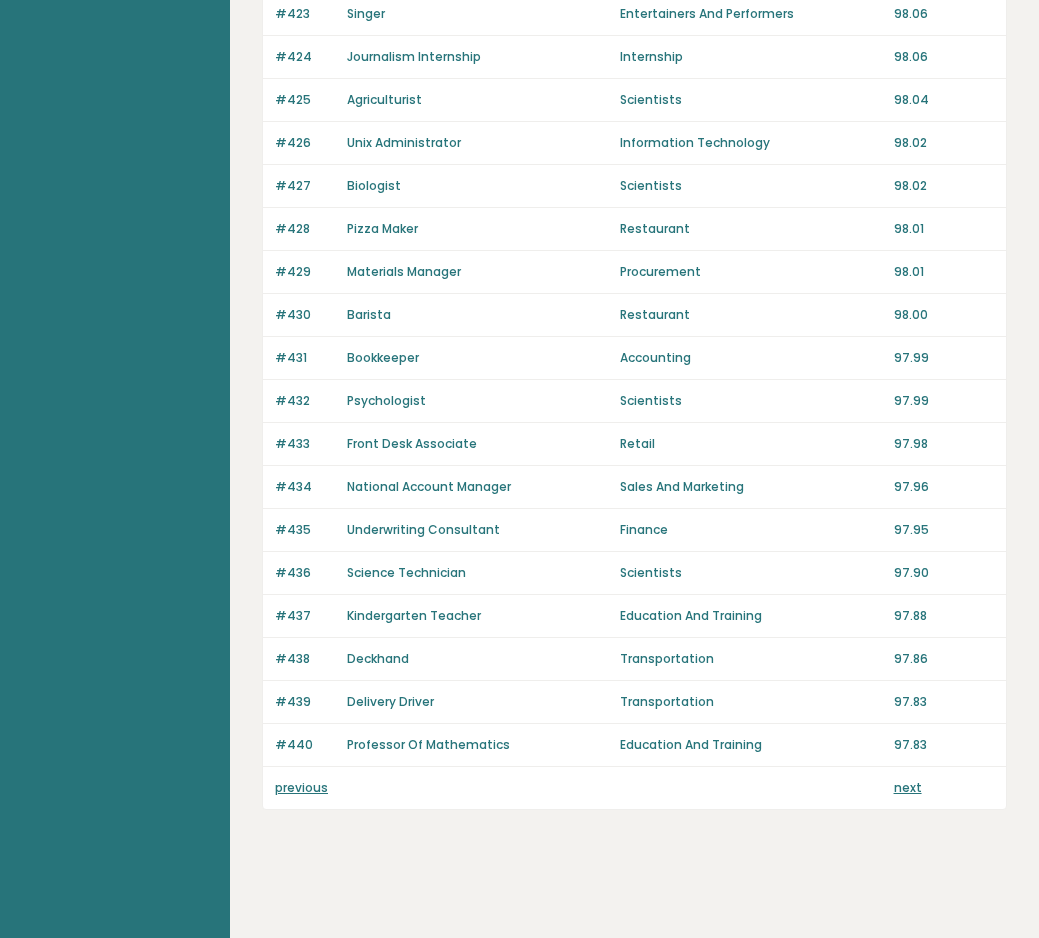 click on "previous" at bounding box center (301, 787) 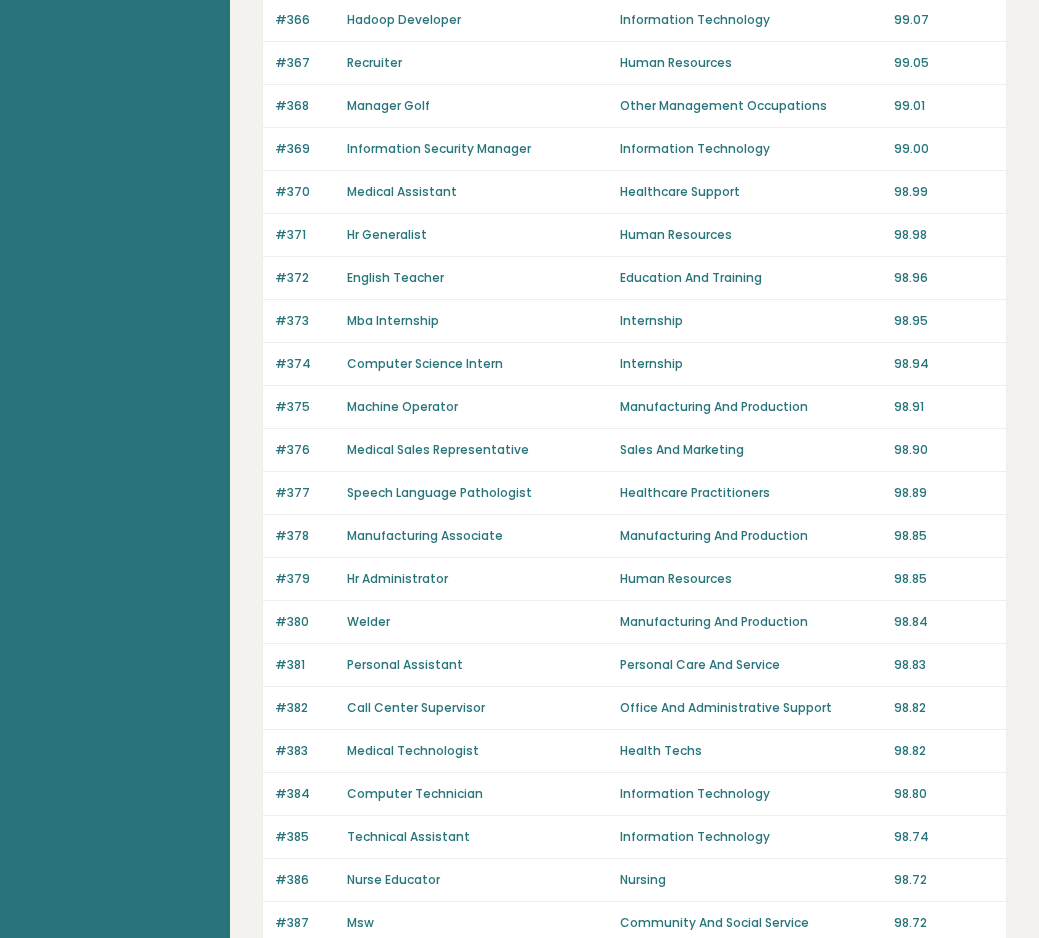scroll, scrollTop: 1203, scrollLeft: 0, axis: vertical 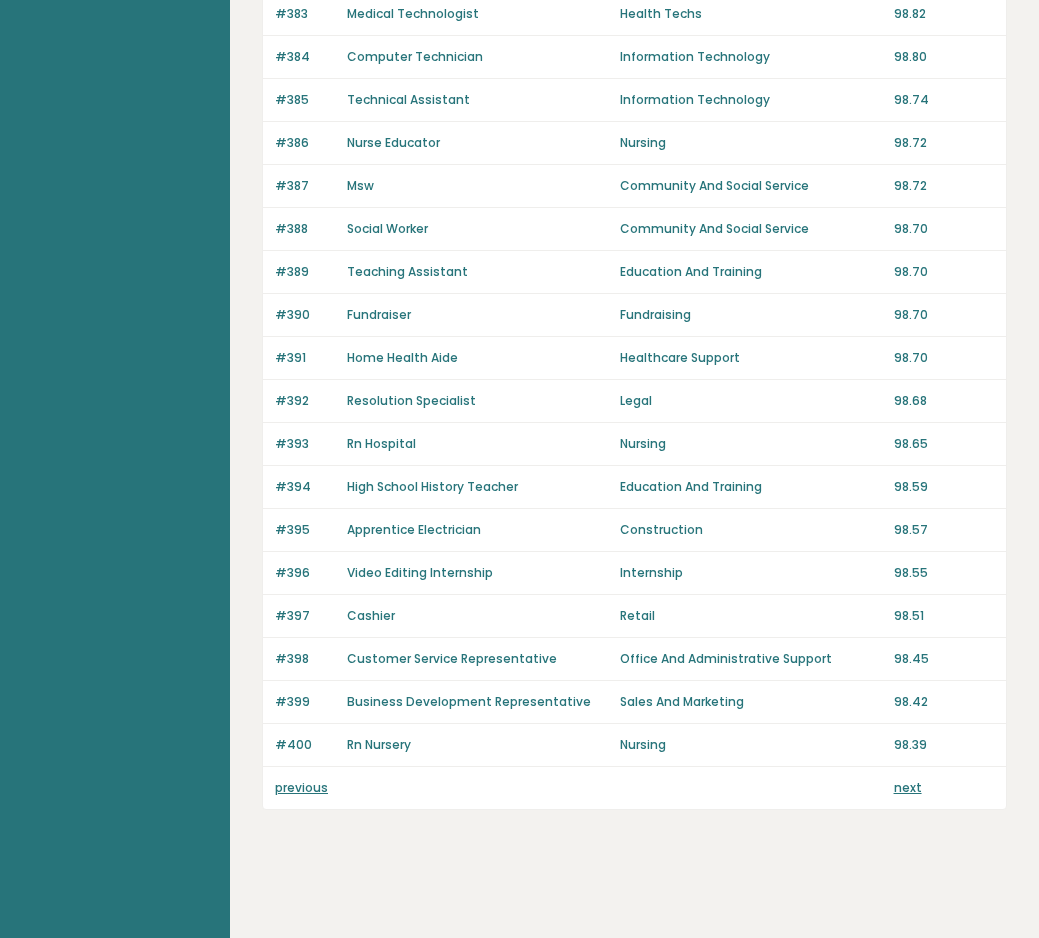 click on "previous" at bounding box center (301, 787) 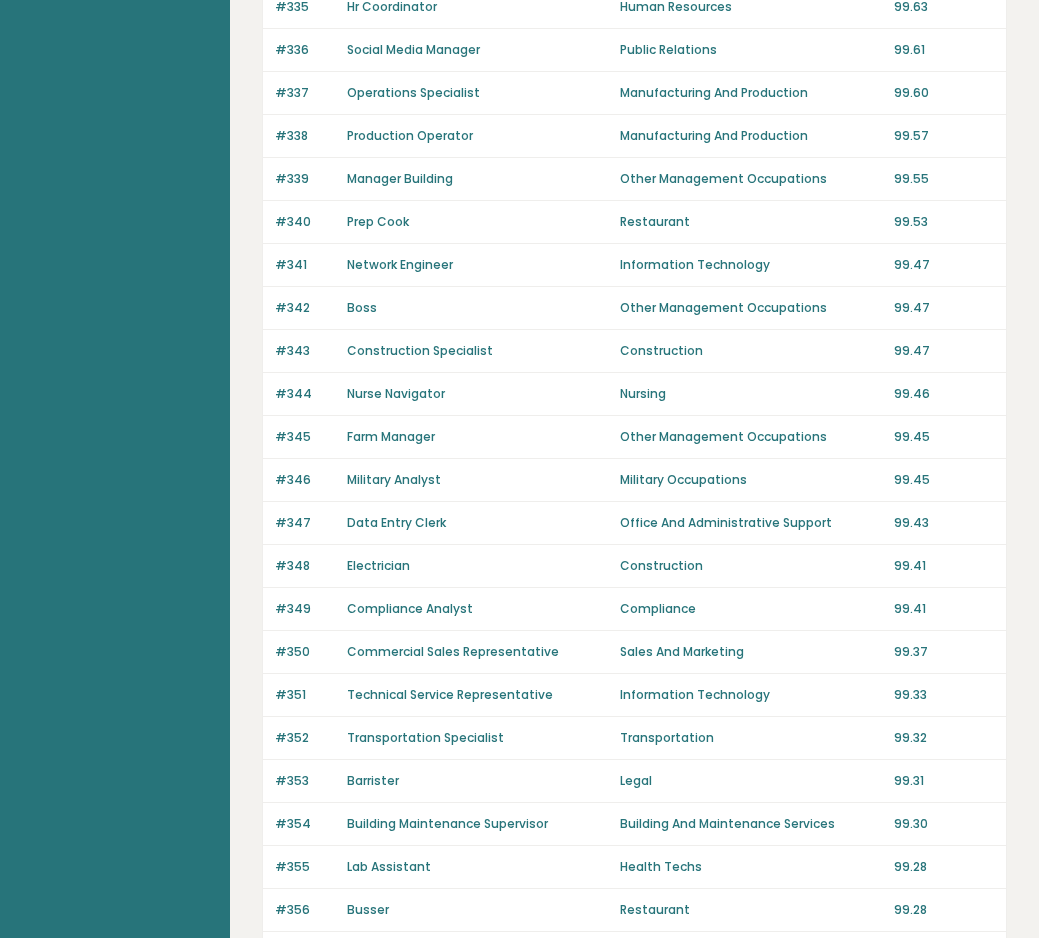 scroll, scrollTop: 1203, scrollLeft: 0, axis: vertical 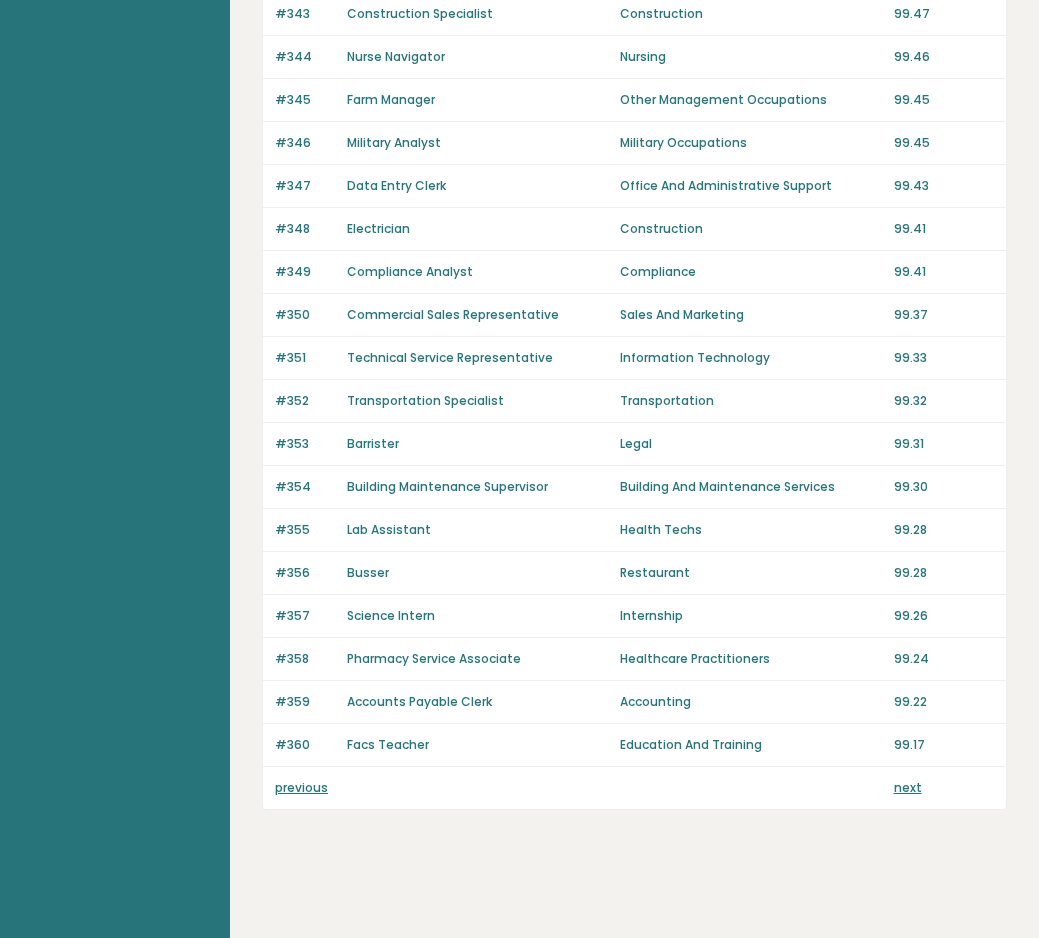 click on "previous" at bounding box center [301, 787] 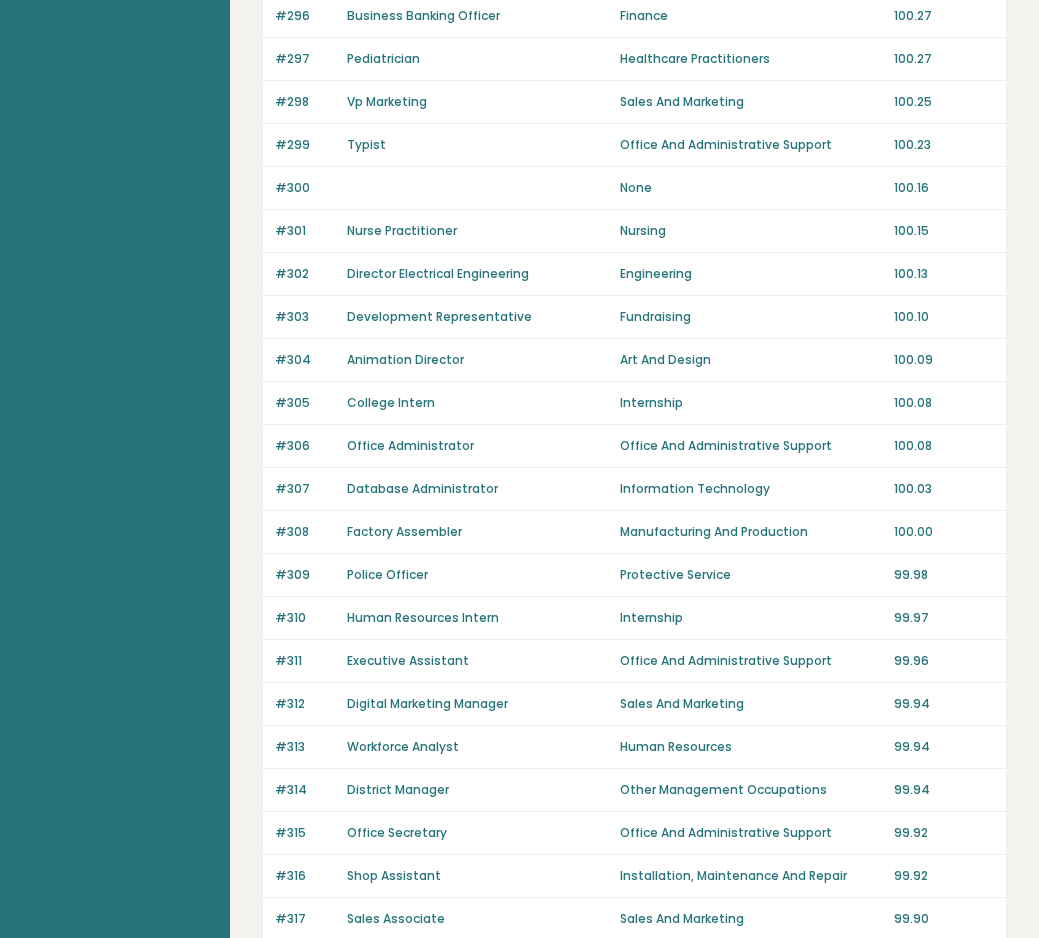 scroll, scrollTop: 1203, scrollLeft: 0, axis: vertical 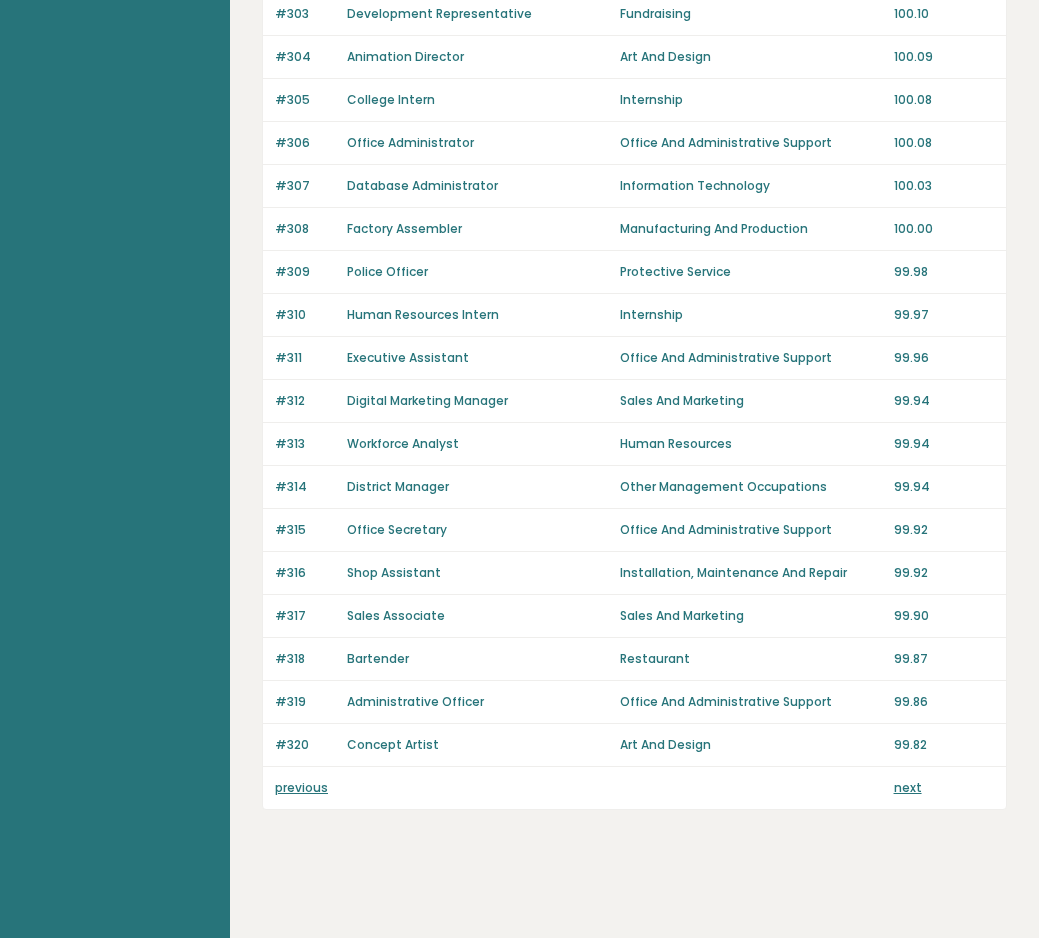 click on "previous" at bounding box center [301, 787] 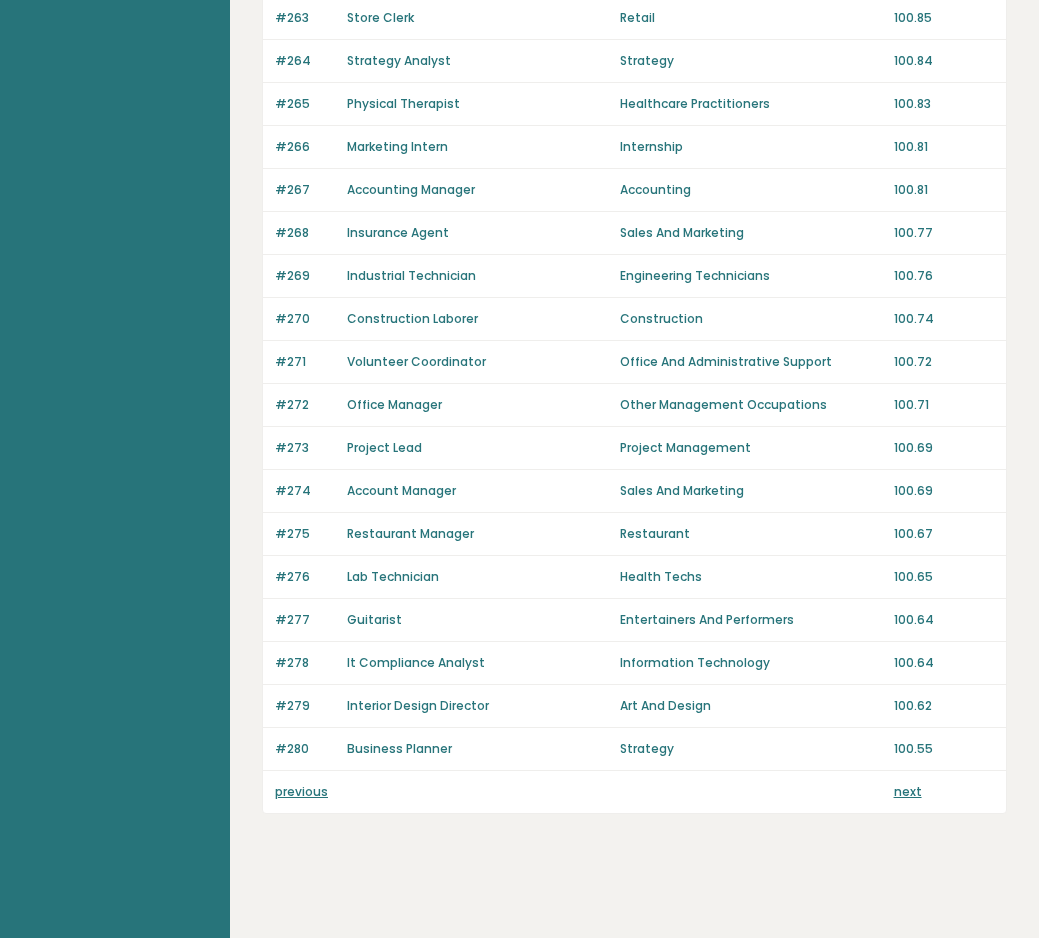 scroll, scrollTop: 1203, scrollLeft: 0, axis: vertical 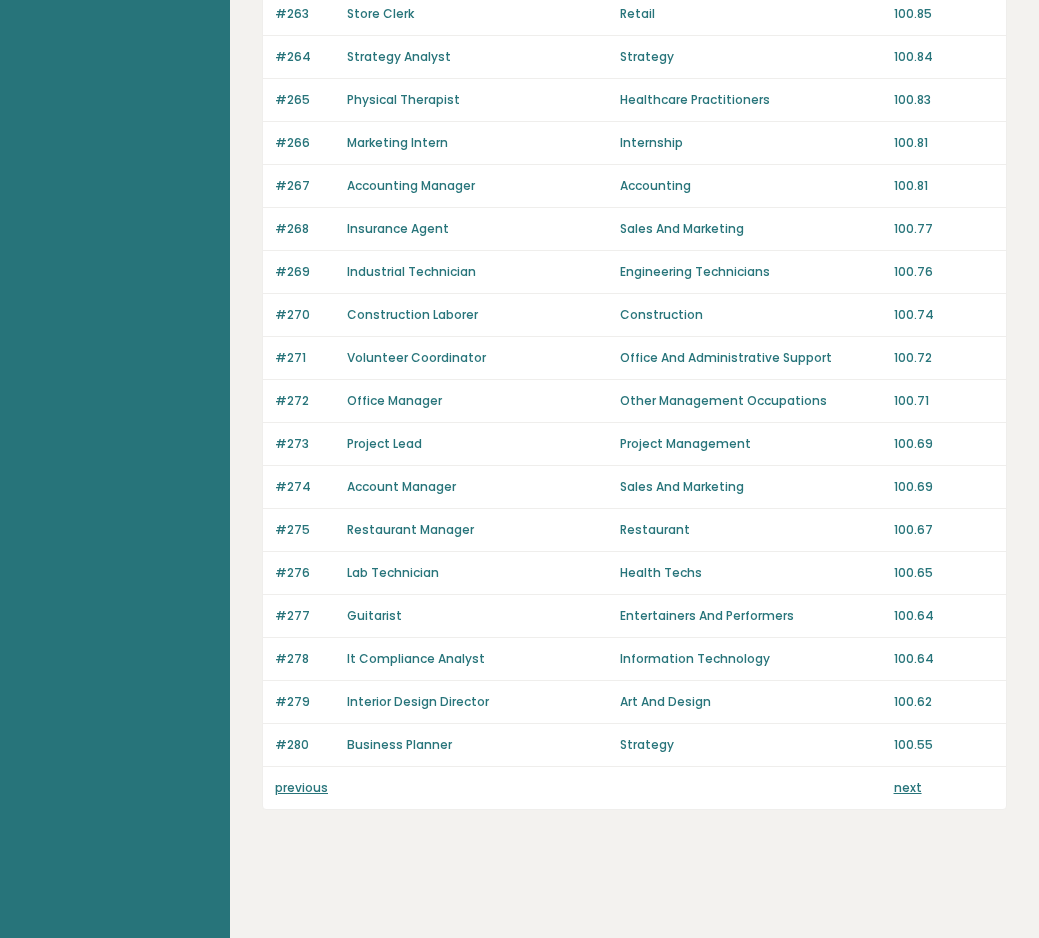 click on "previous" at bounding box center [301, 787] 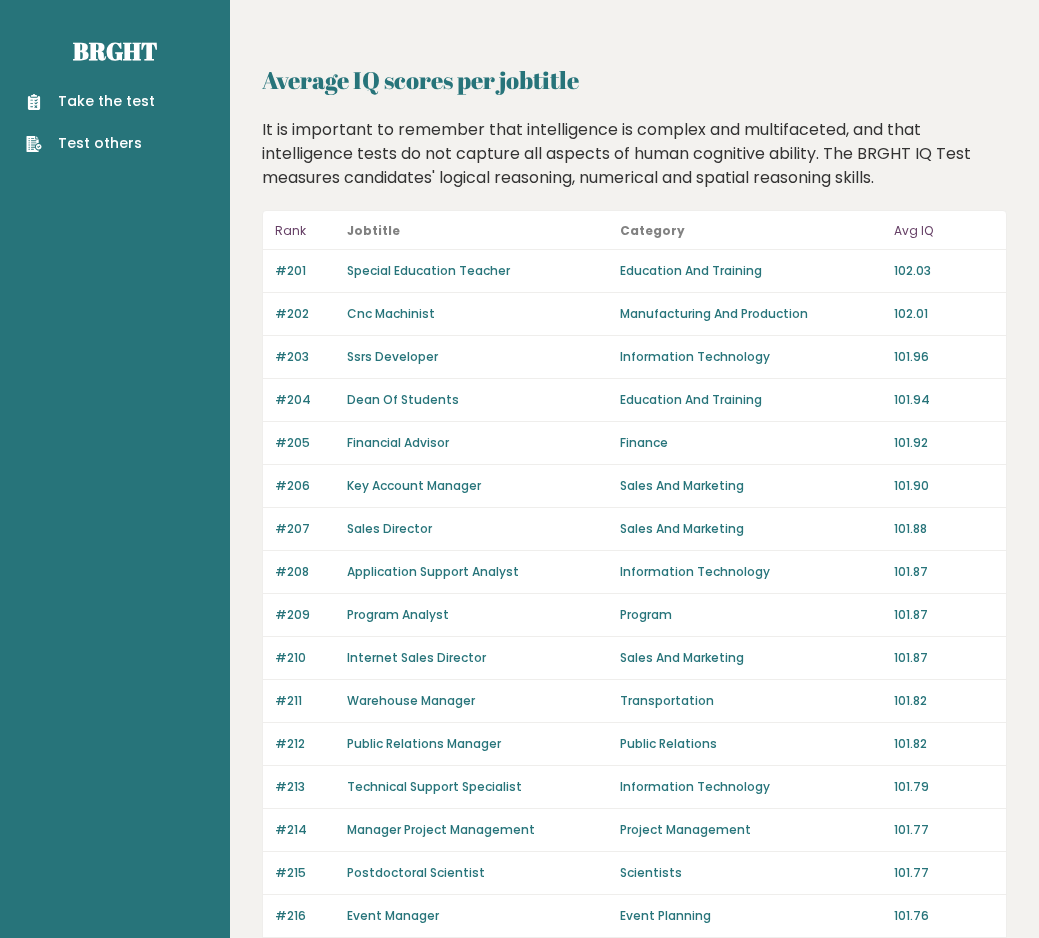 scroll, scrollTop: 0, scrollLeft: 0, axis: both 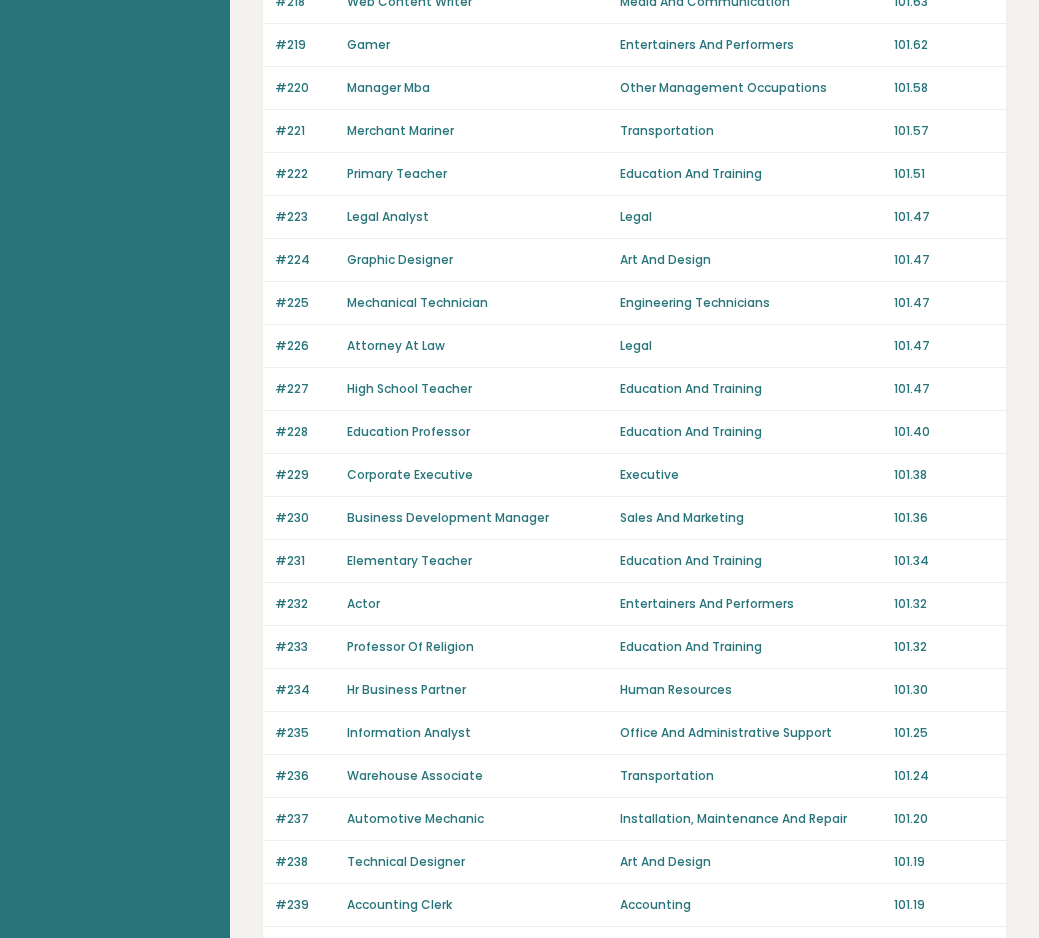 drag, startPoint x: 302, startPoint y: 781, endPoint x: 246, endPoint y: 749, distance: 64.49806 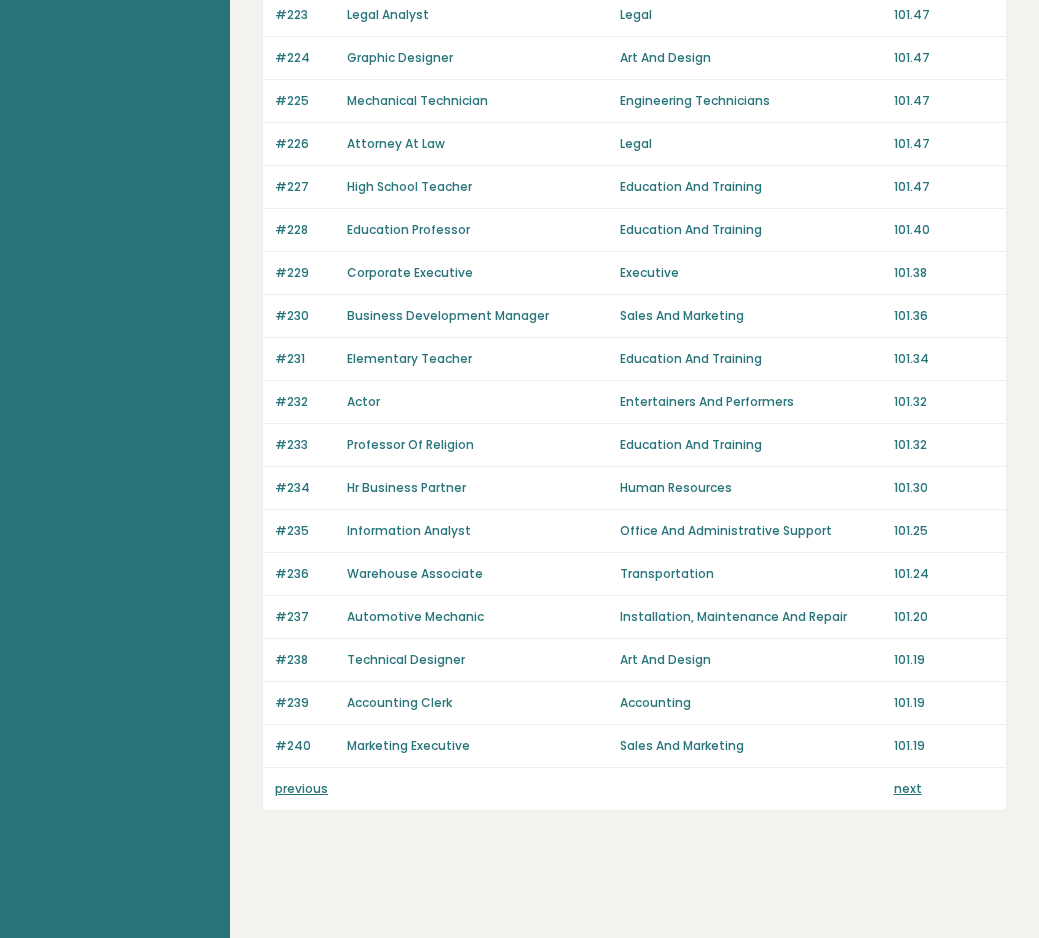 scroll, scrollTop: 1203, scrollLeft: 0, axis: vertical 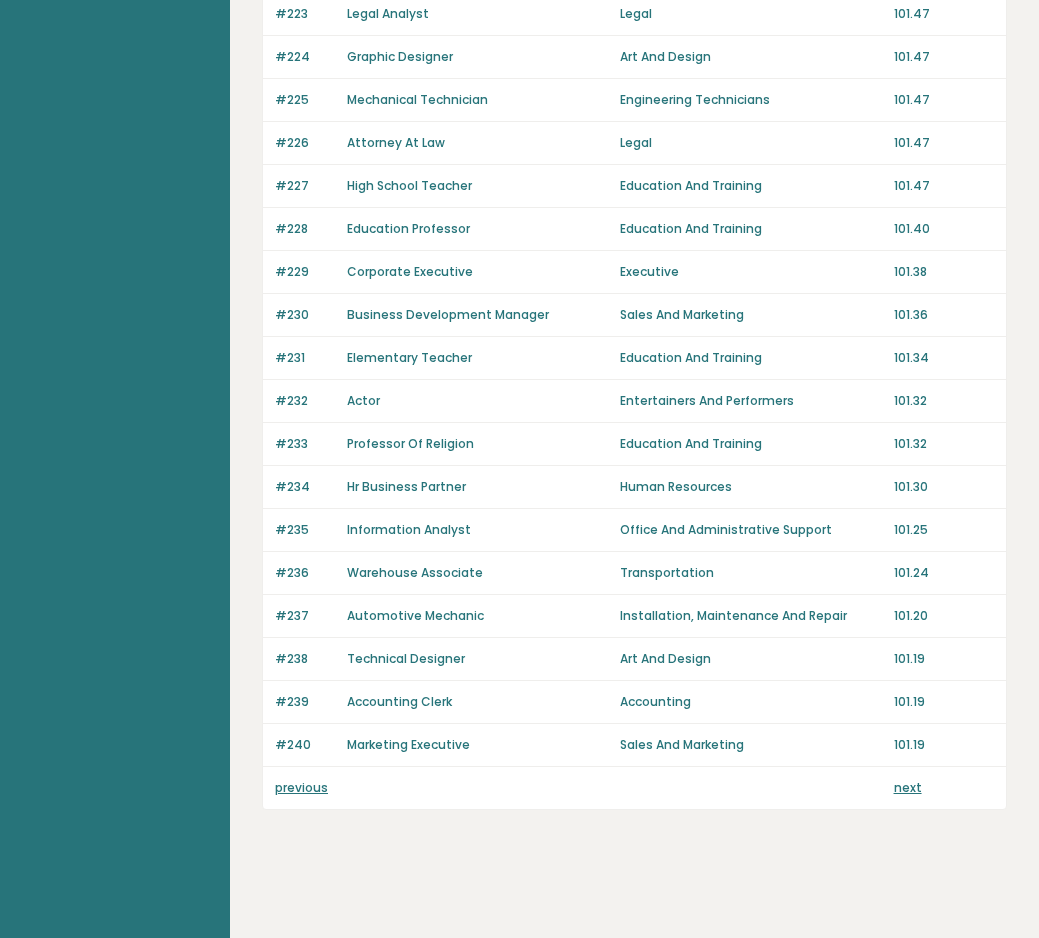 click on "previous" at bounding box center [301, 787] 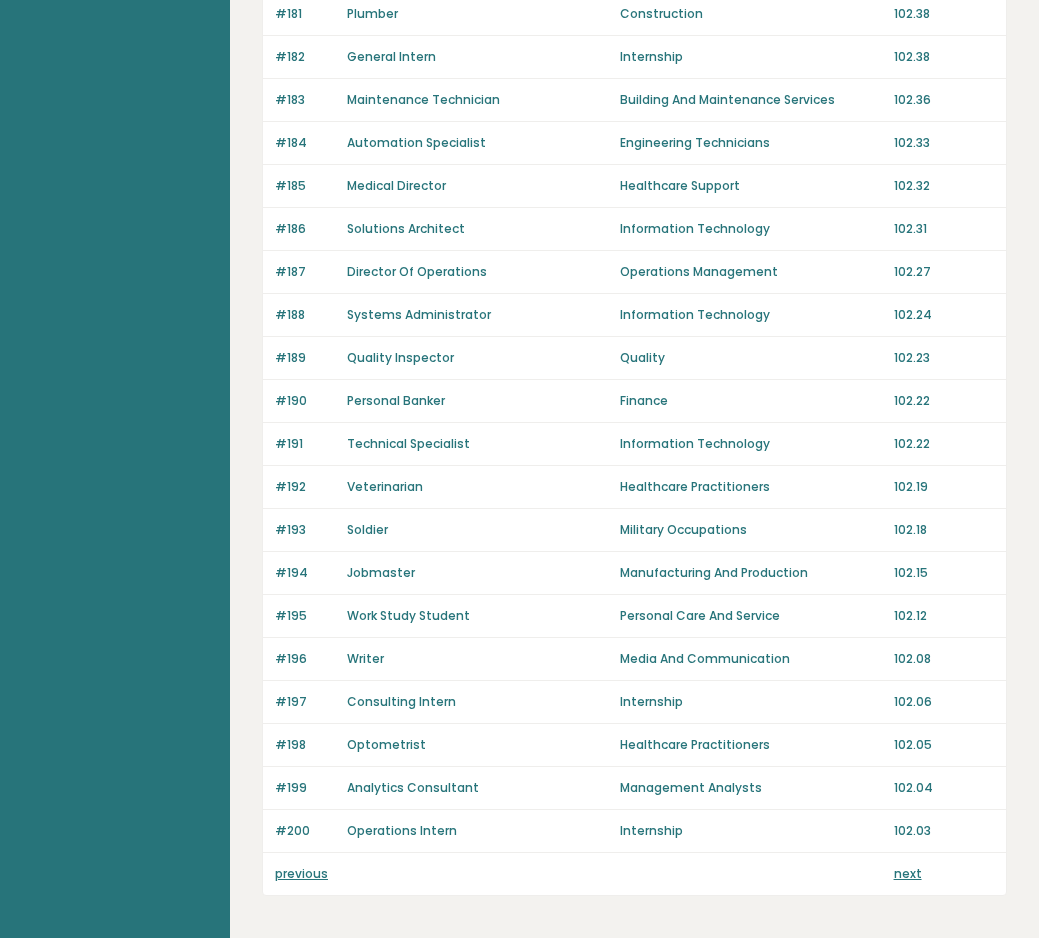 scroll, scrollTop: 1203, scrollLeft: 0, axis: vertical 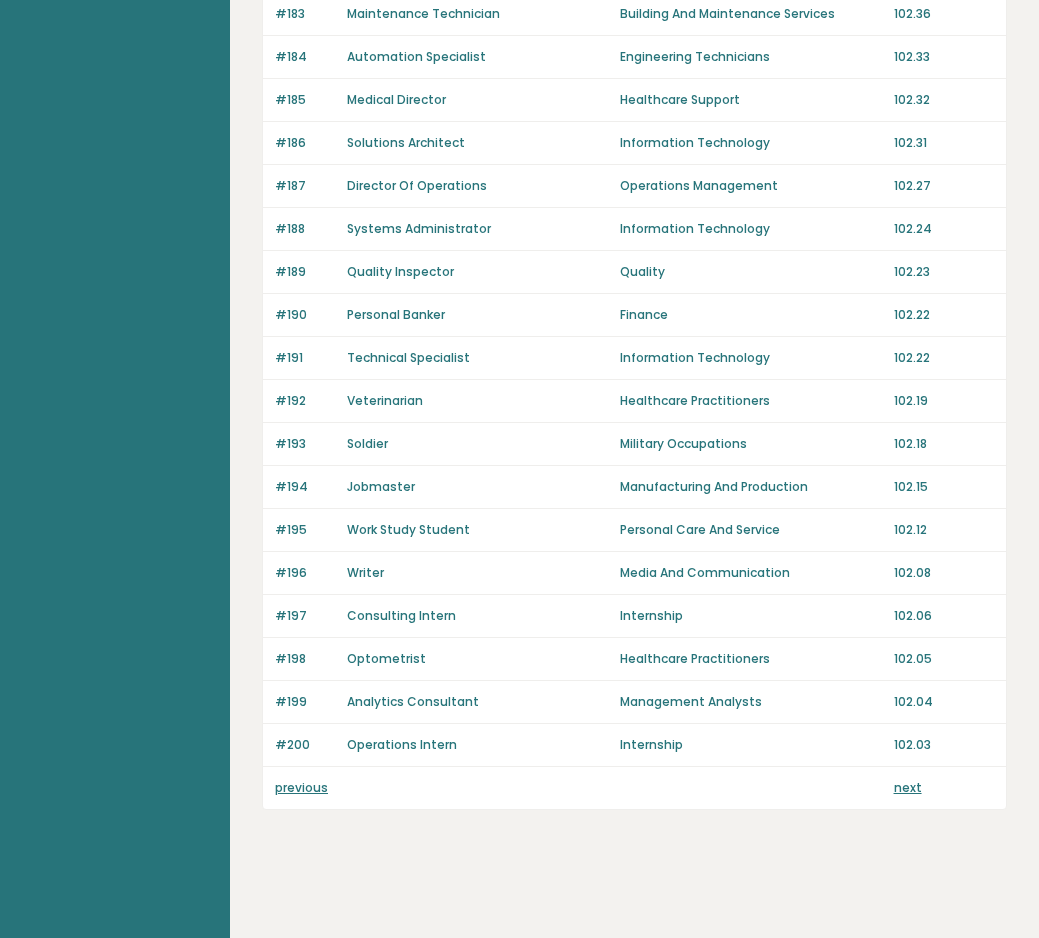 click on "previous" at bounding box center [301, 787] 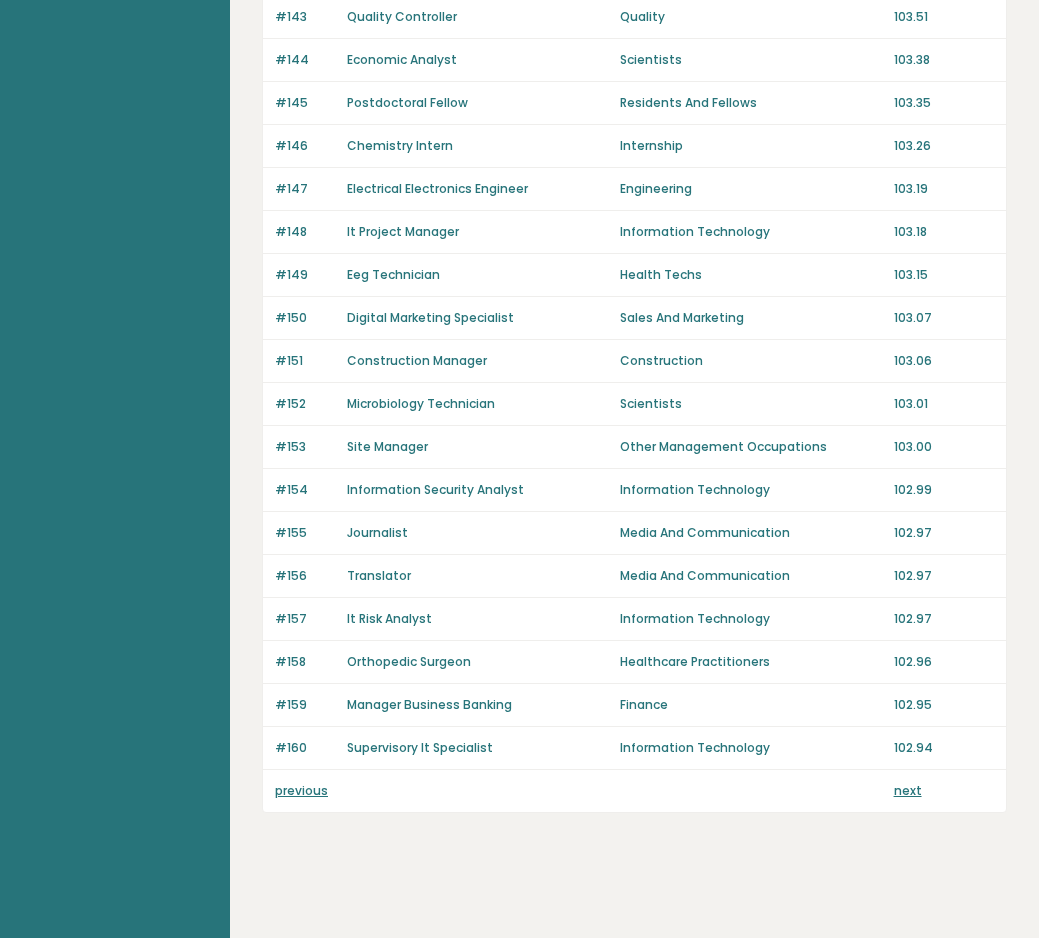 scroll, scrollTop: 1203, scrollLeft: 0, axis: vertical 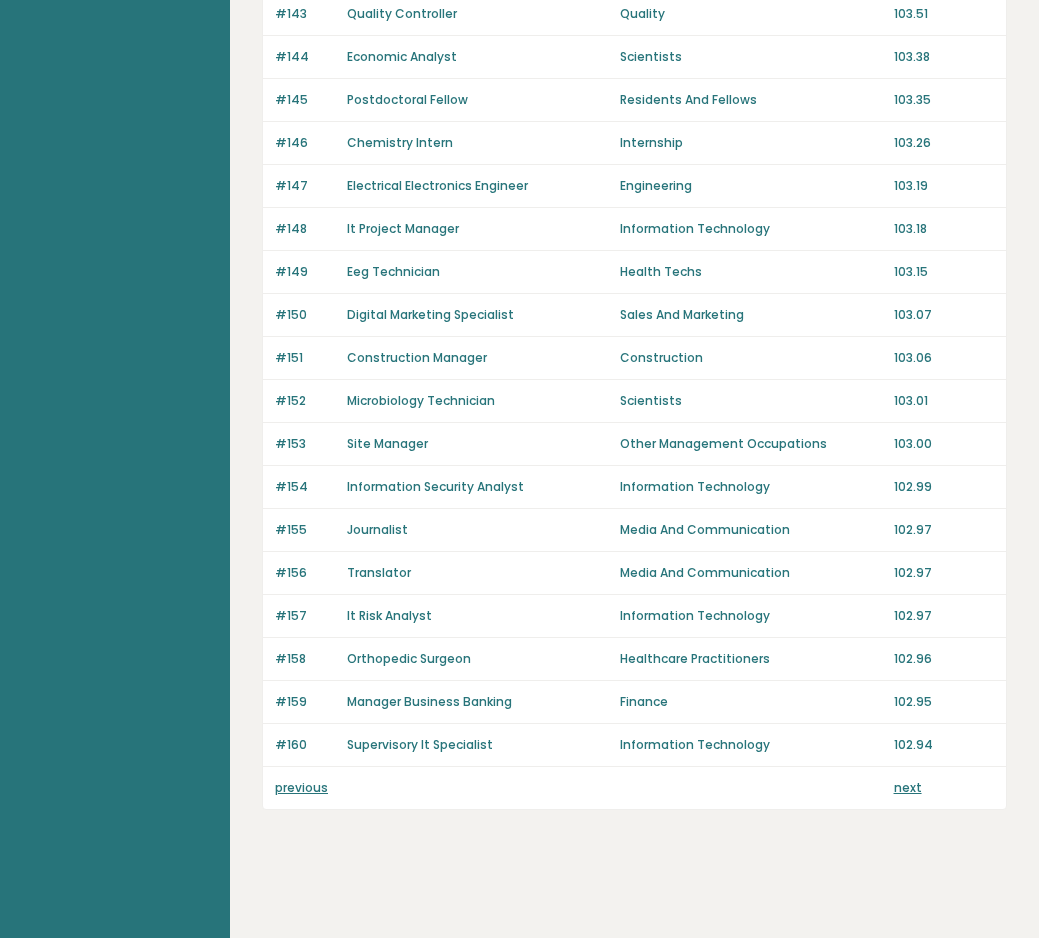 click on "previous" at bounding box center (301, 787) 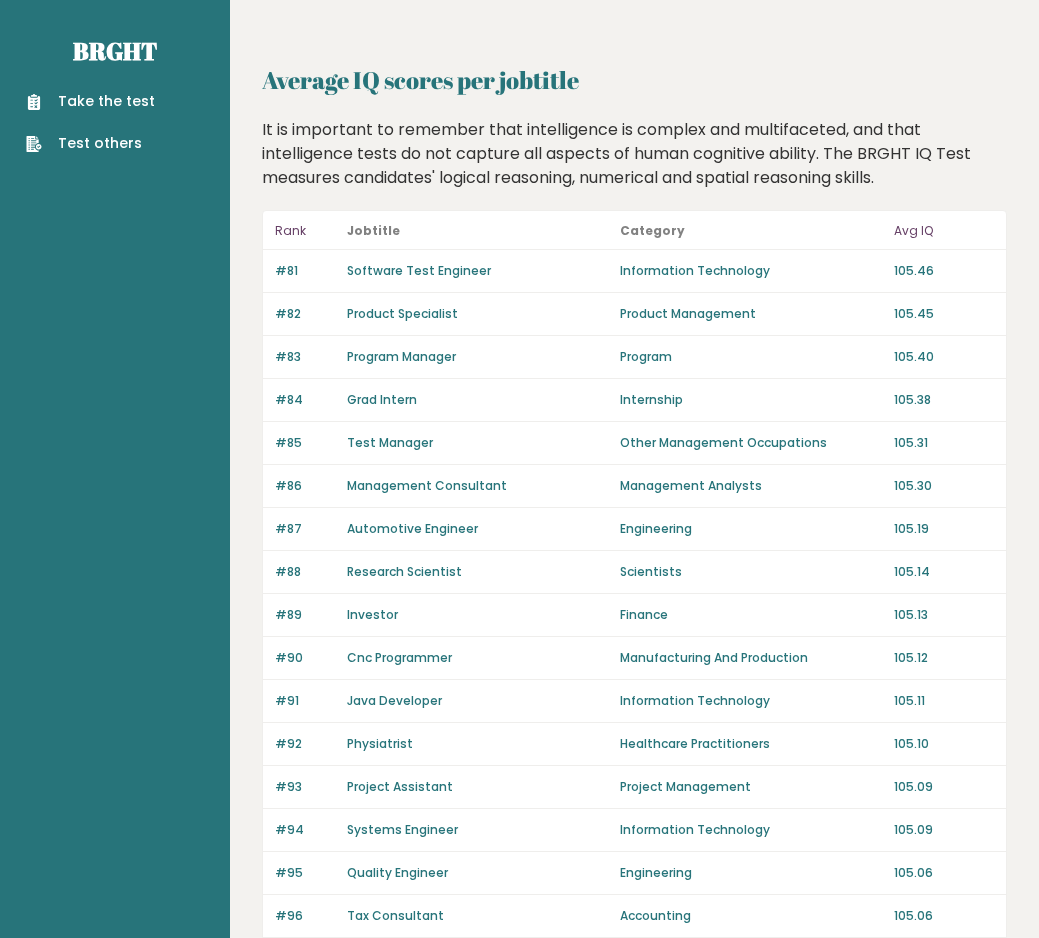 scroll, scrollTop: 0, scrollLeft: 0, axis: both 